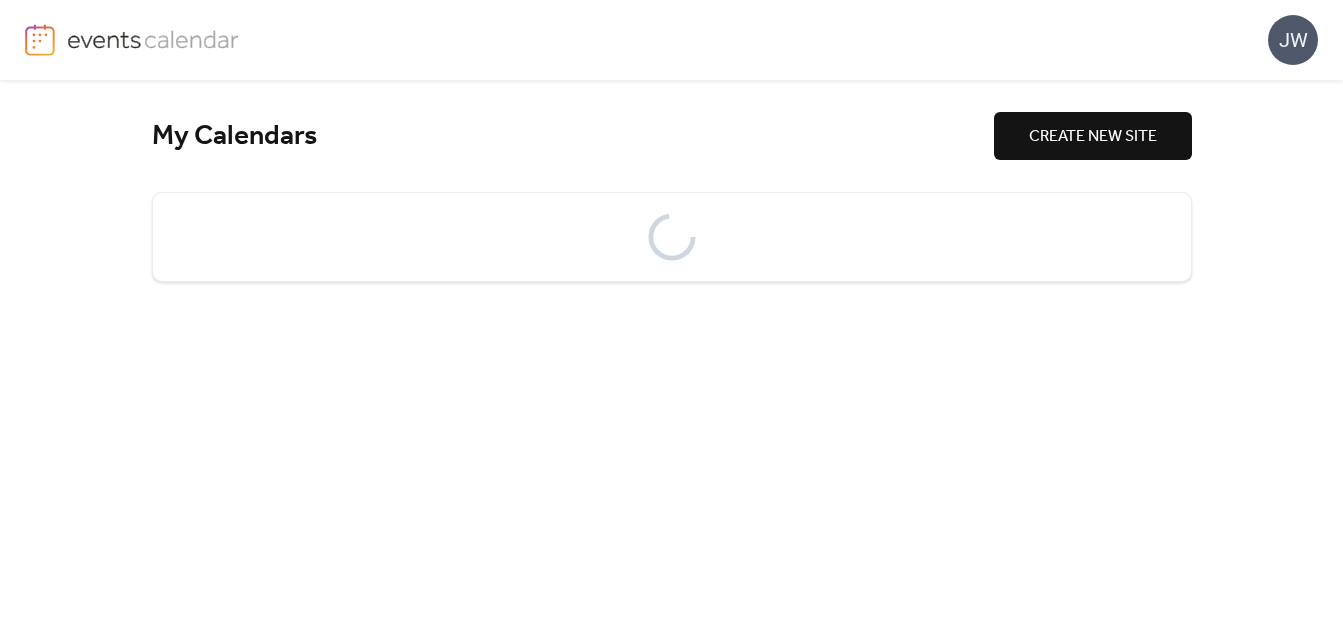 scroll, scrollTop: 0, scrollLeft: 0, axis: both 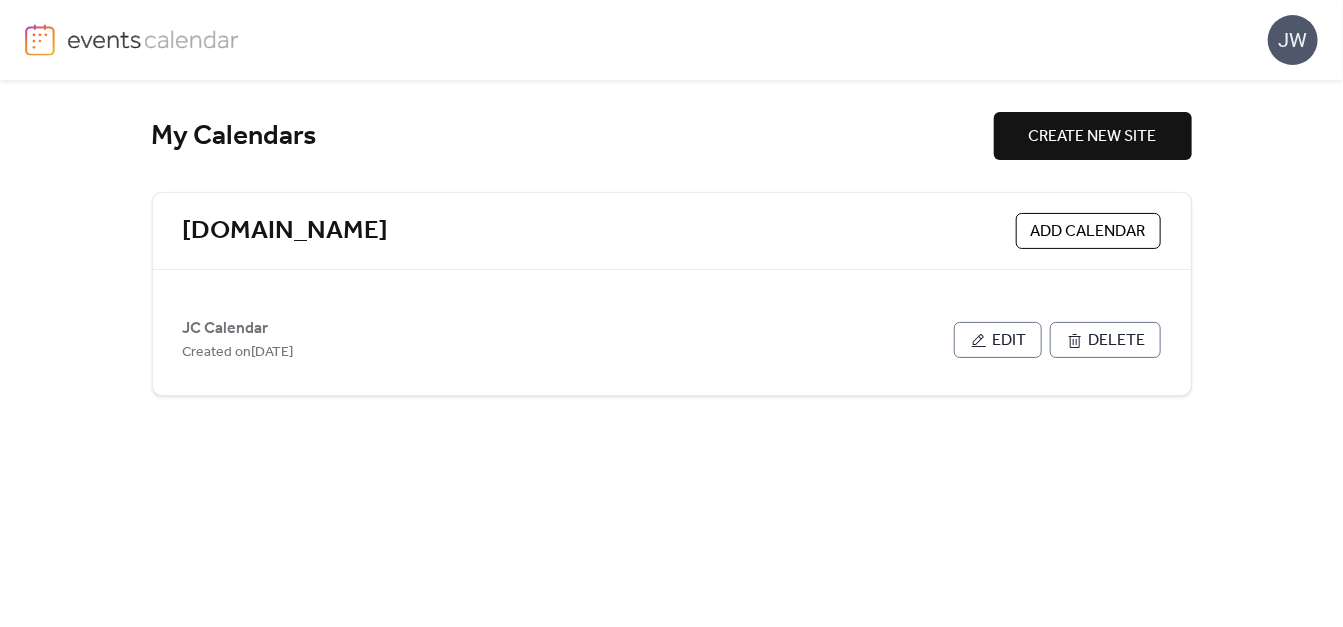 click on "My Calendars Create new site [DOMAIN_NAME] Add Calendar JC Calendar Created on  [DATE] Edit Delete" at bounding box center (671, 353) 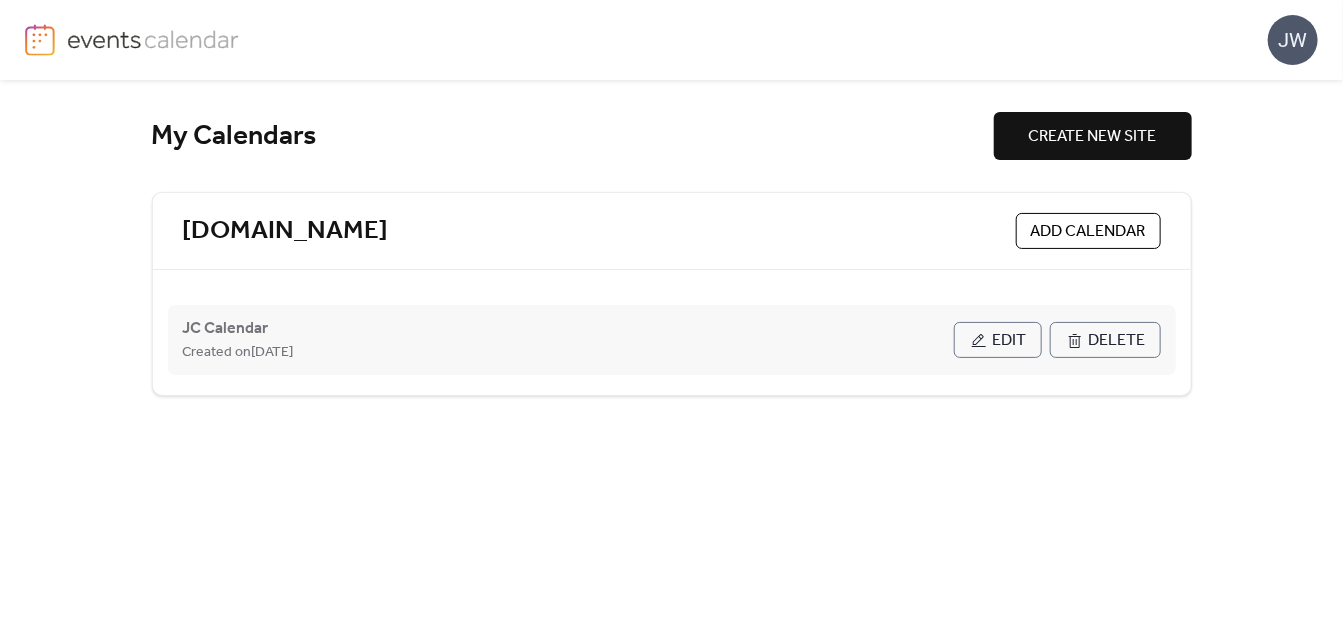click on "Edit" at bounding box center (1010, 341) 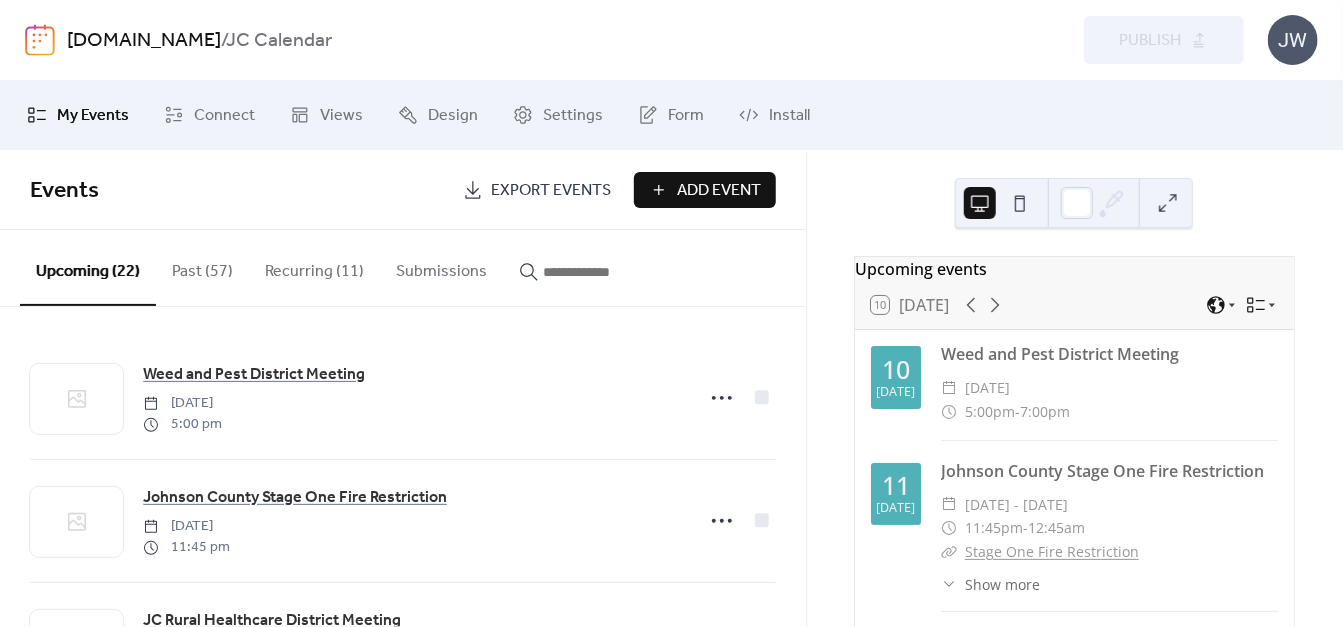 click on "Add Event" at bounding box center [719, 191] 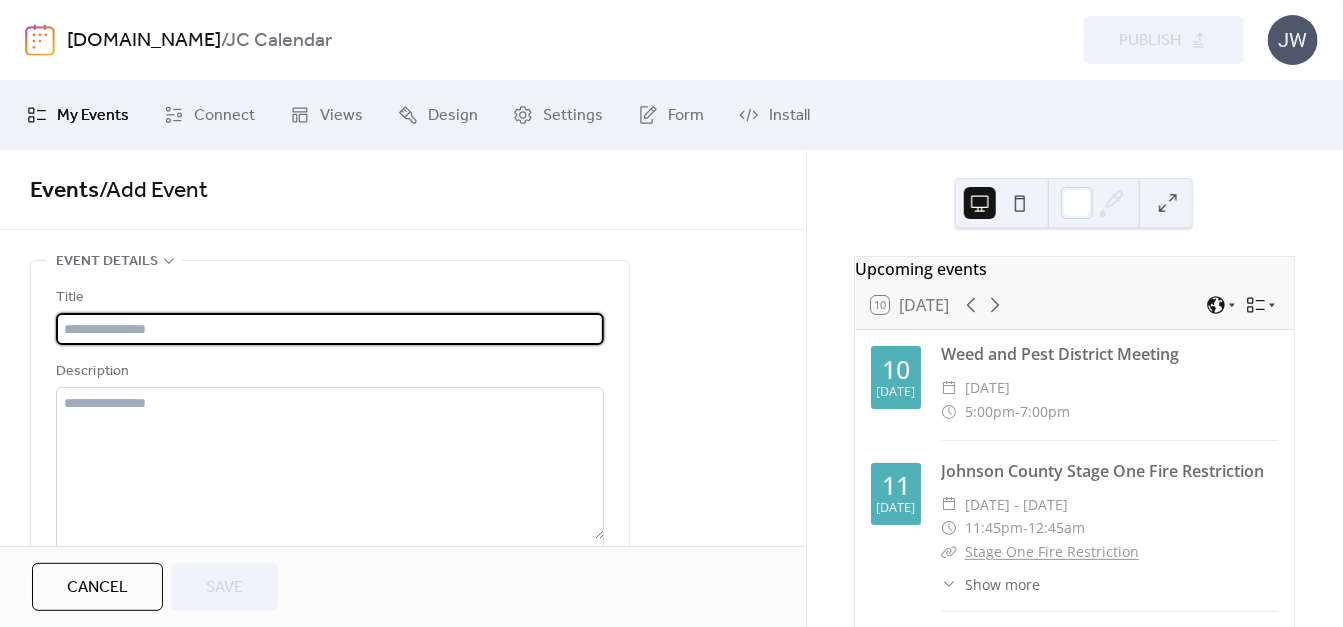 paste on "**********" 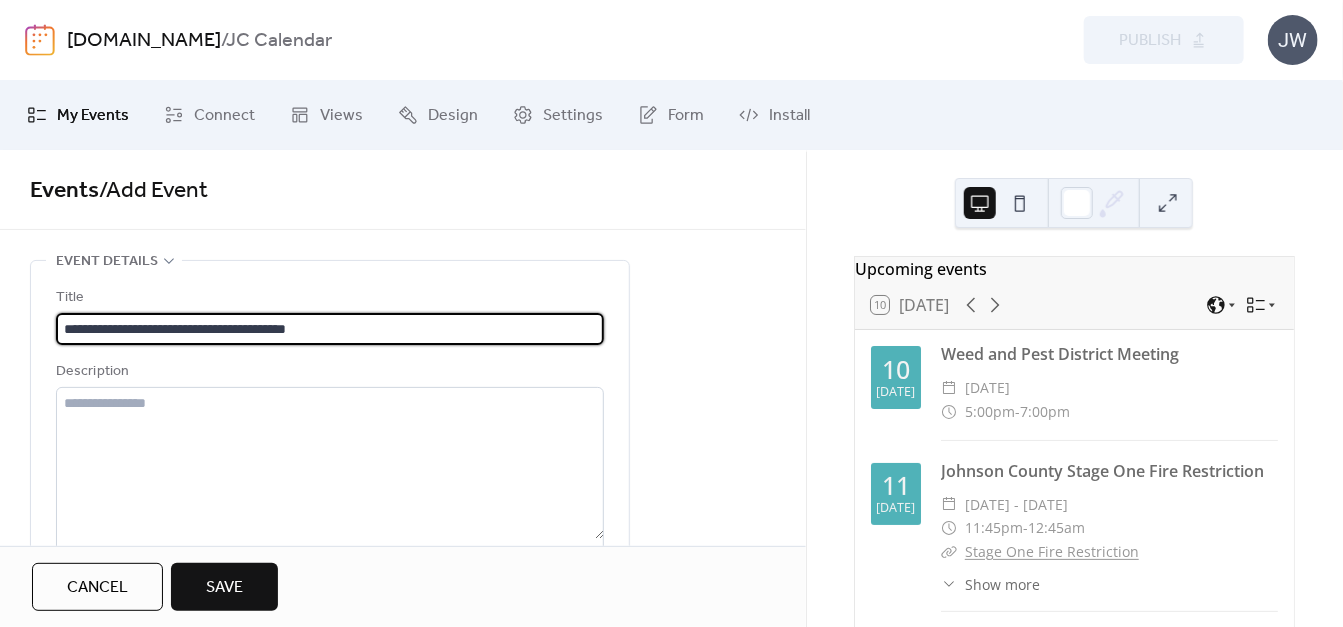 type on "**********" 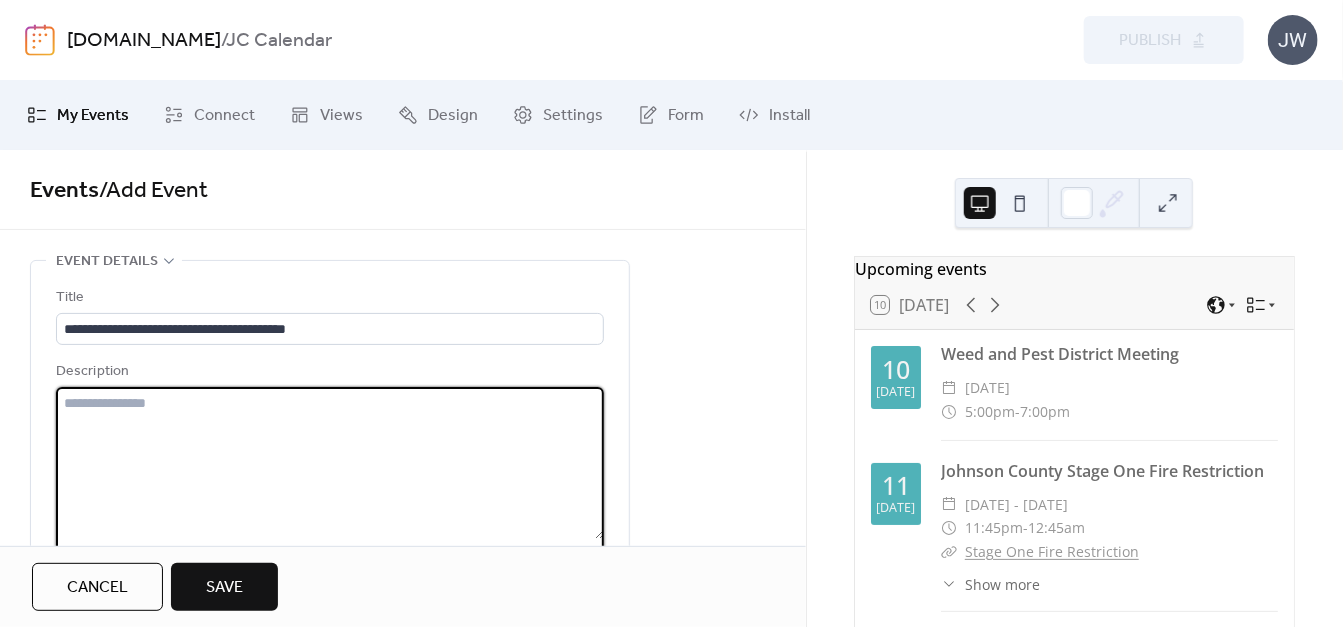 click at bounding box center [330, 463] 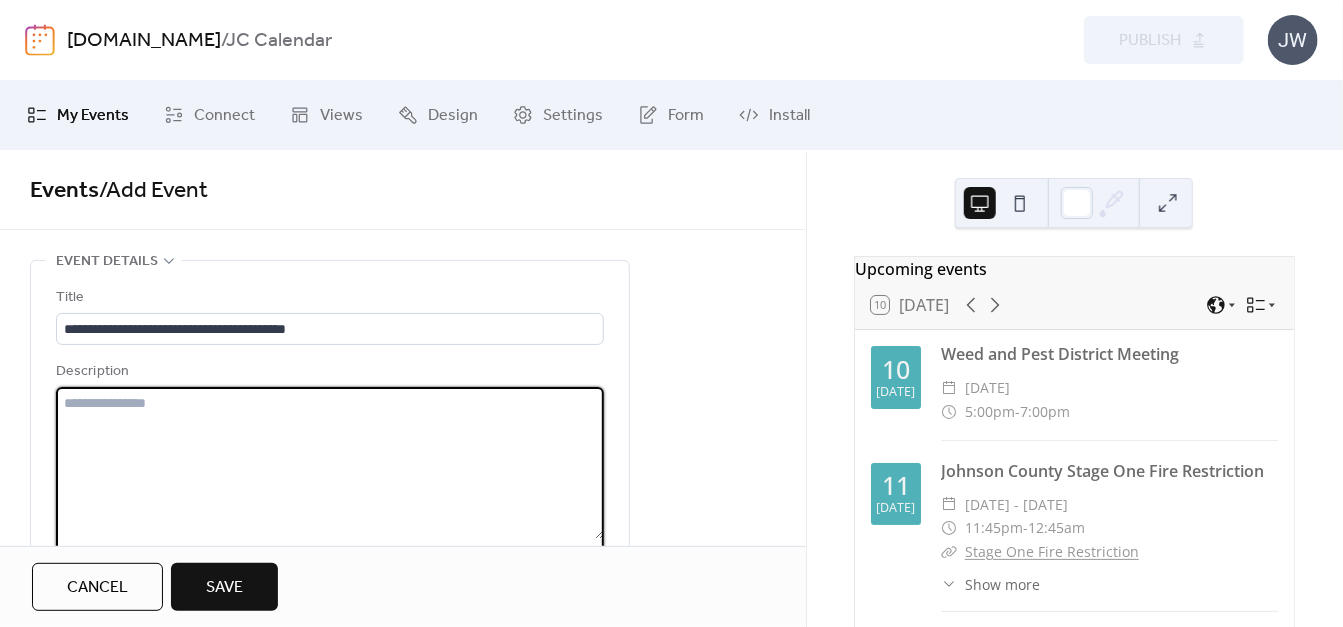 paste on "**********" 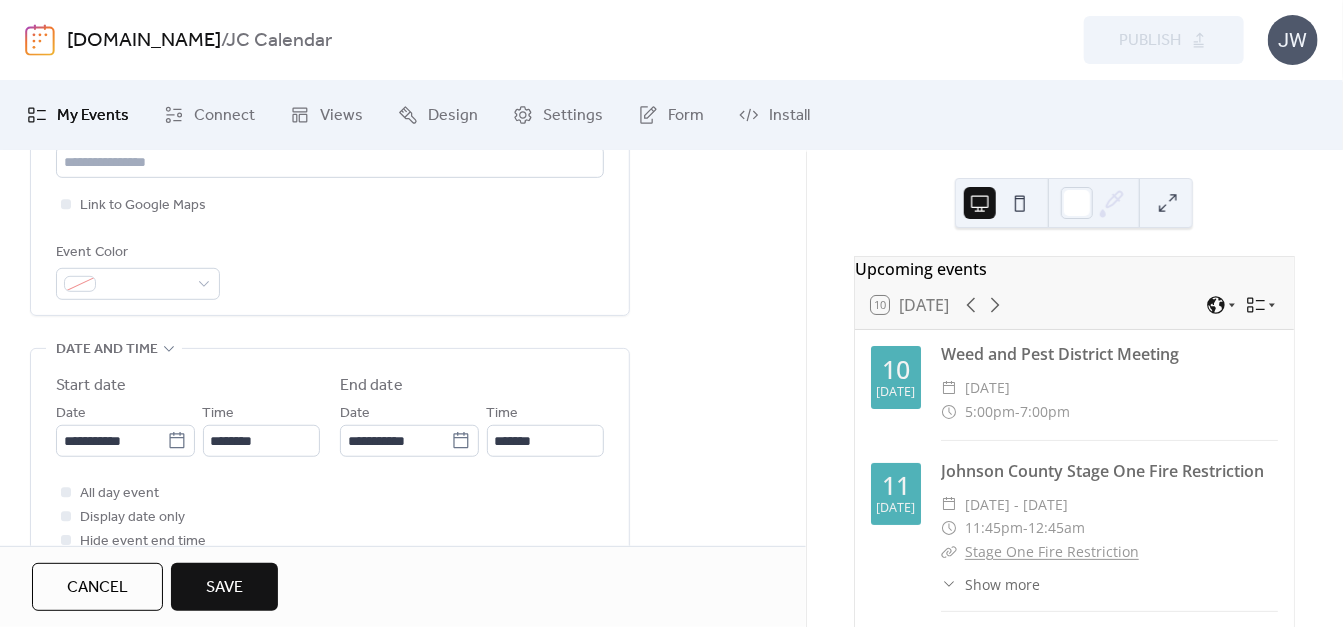 scroll, scrollTop: 500, scrollLeft: 0, axis: vertical 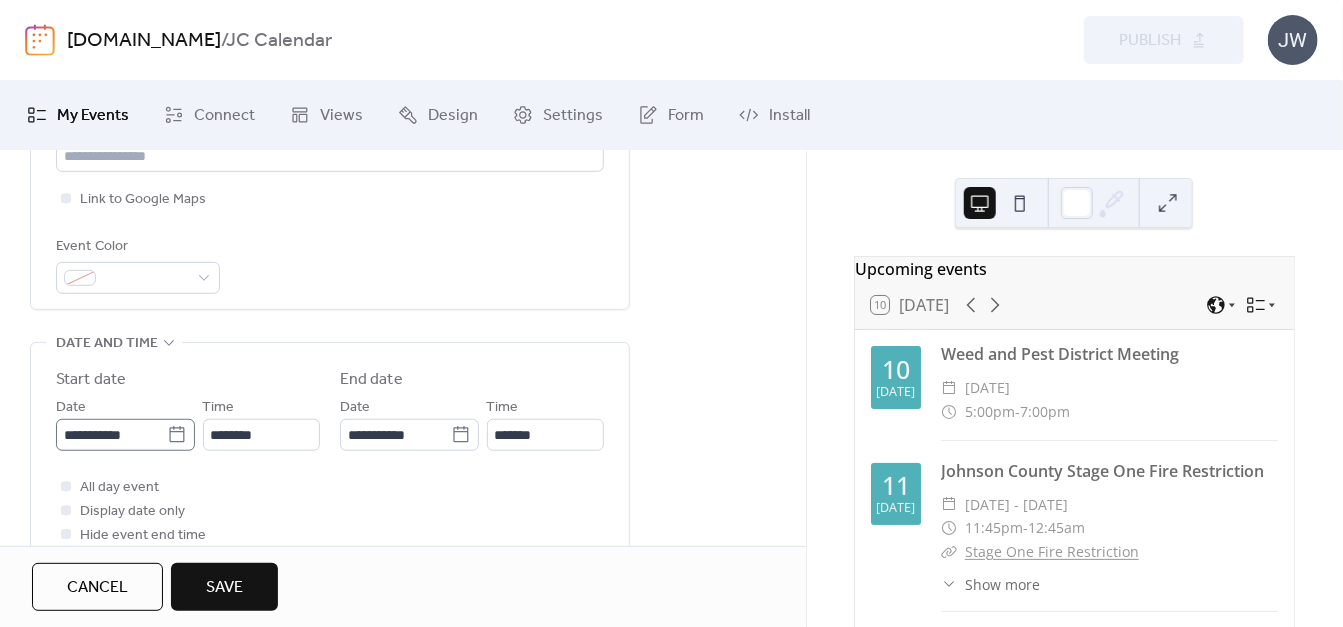 type on "**********" 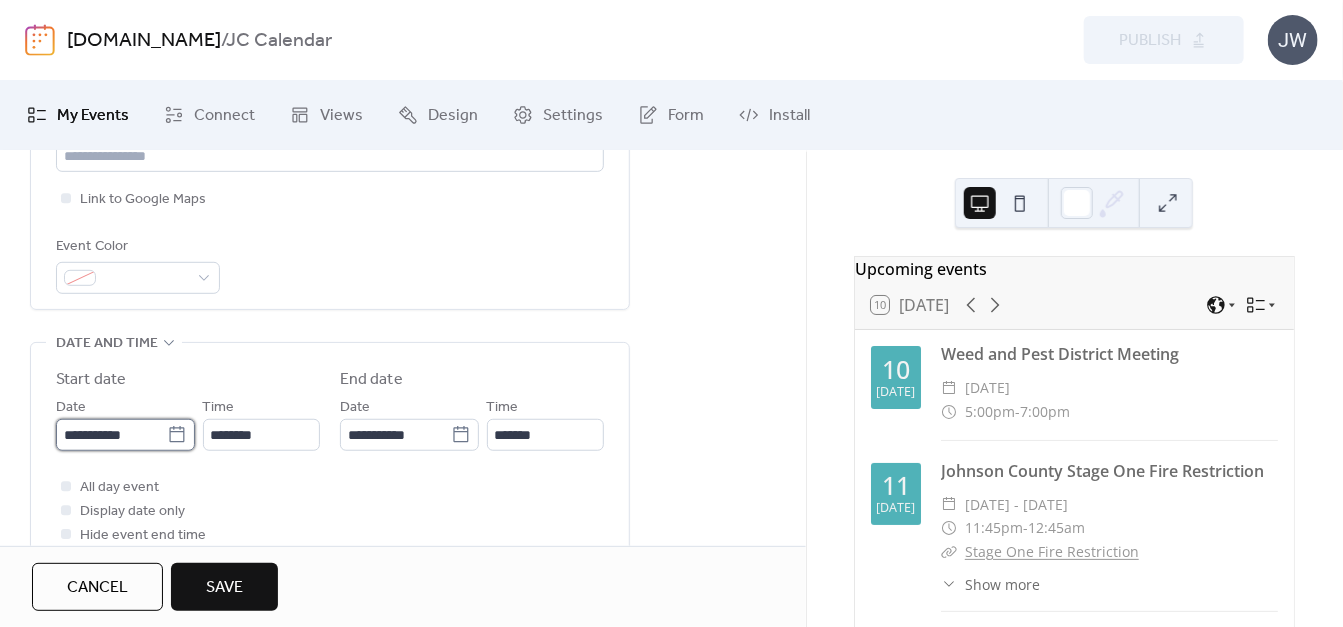 click on "**********" at bounding box center (111, 435) 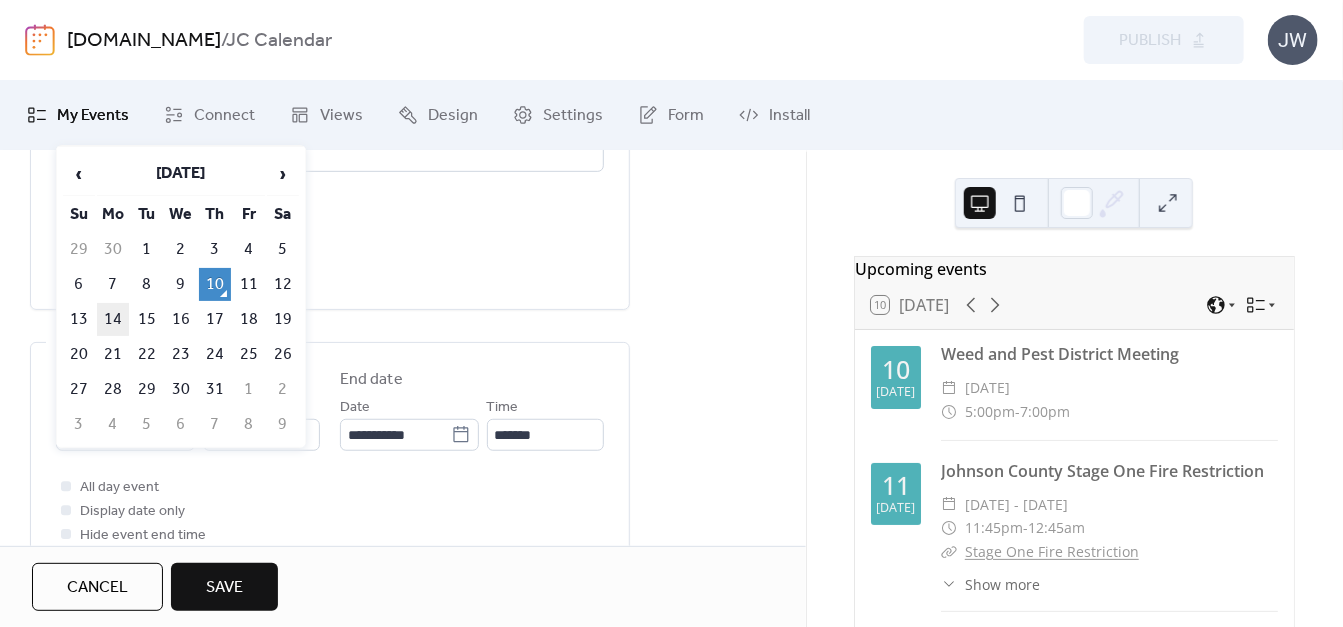 click on "14" at bounding box center (113, 319) 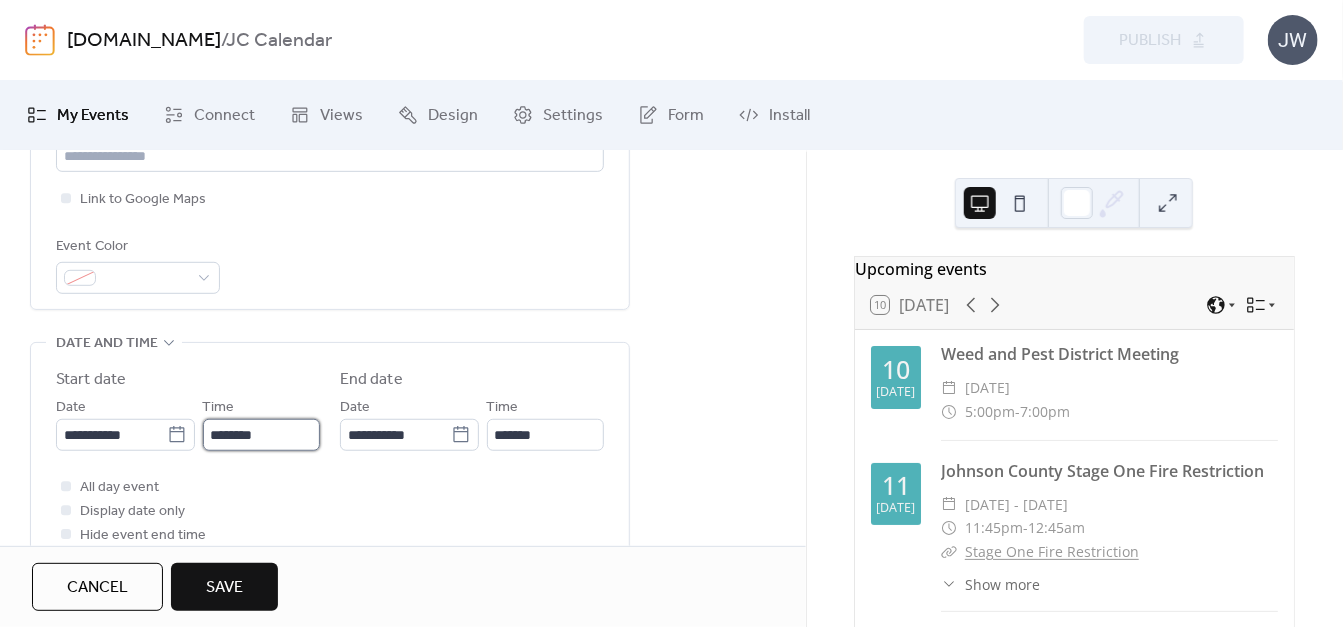click on "********" at bounding box center (261, 435) 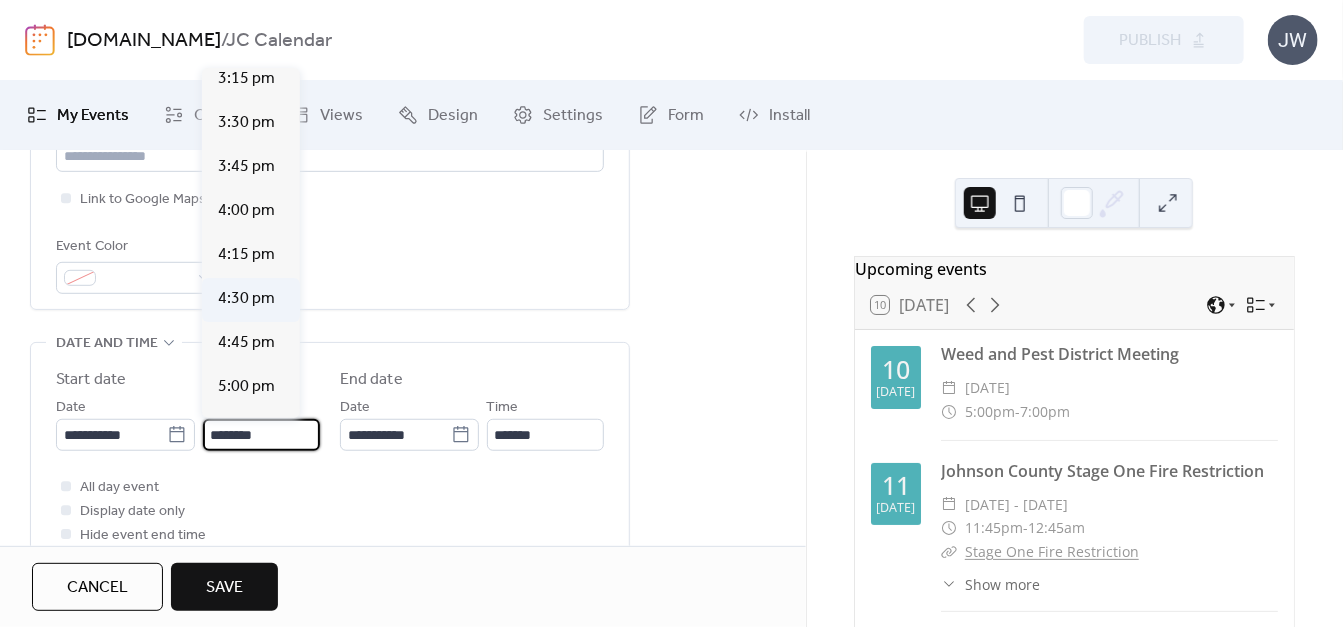 scroll, scrollTop: 2727, scrollLeft: 0, axis: vertical 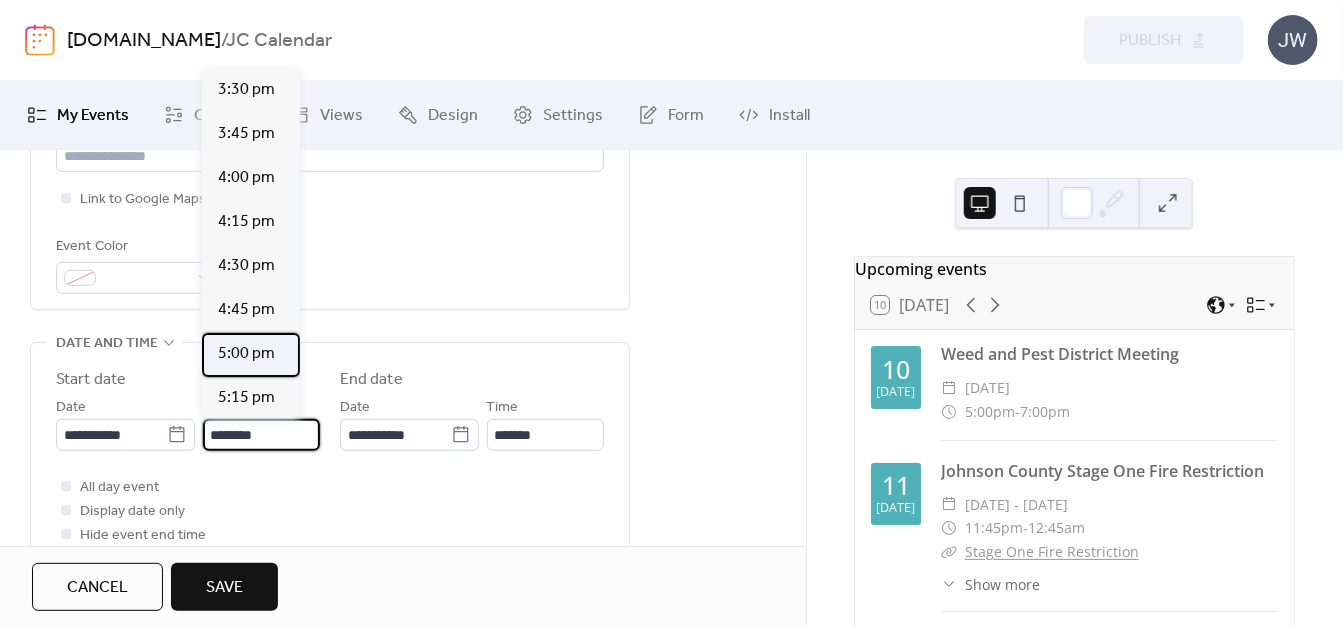 click on "5:00 pm" at bounding box center [246, 354] 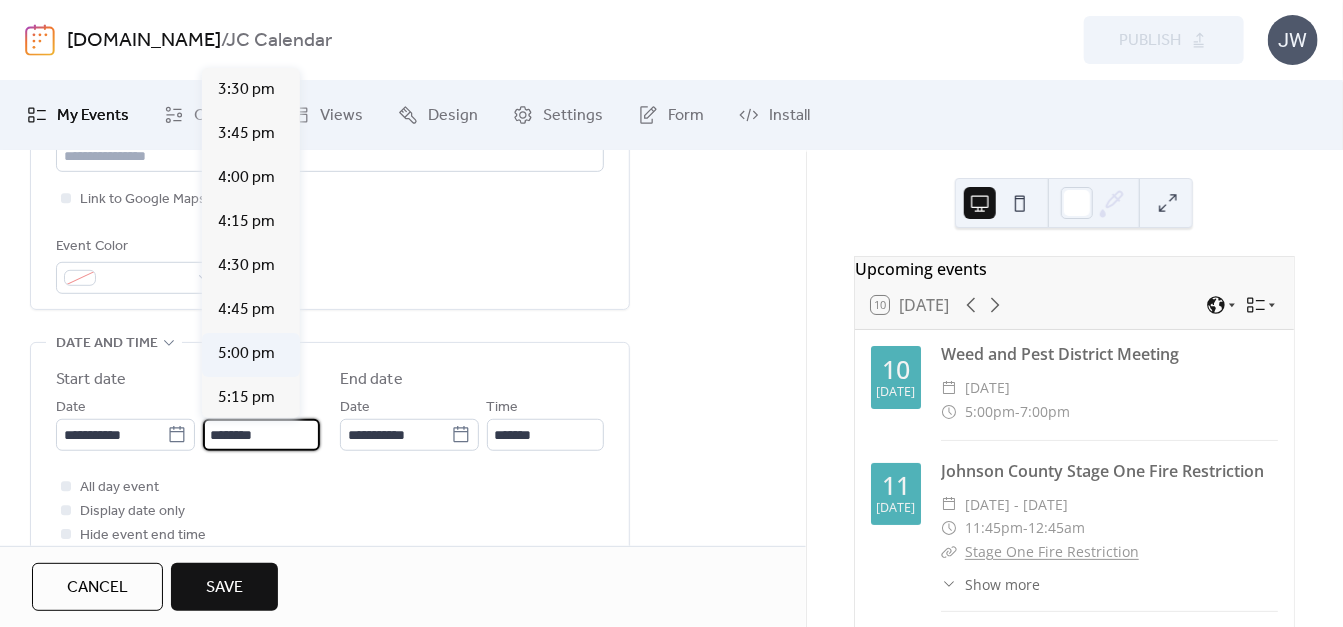 type on "*******" 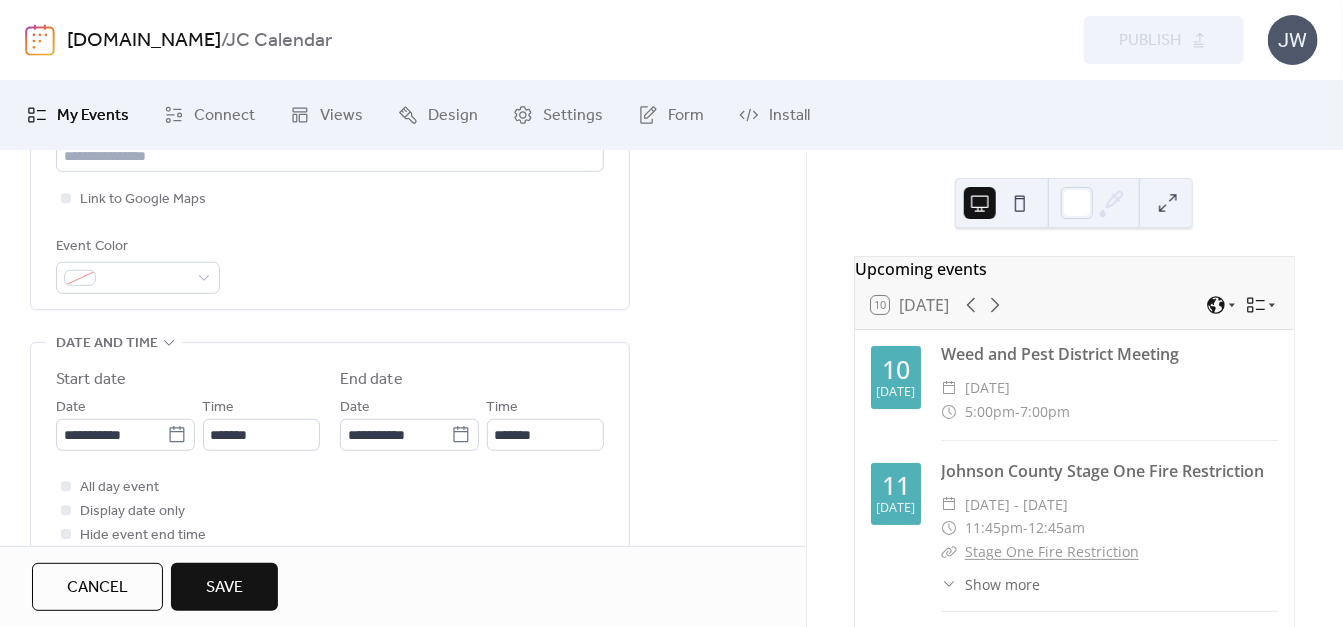 click on "All day event Display date only Hide event end time" at bounding box center [330, 511] 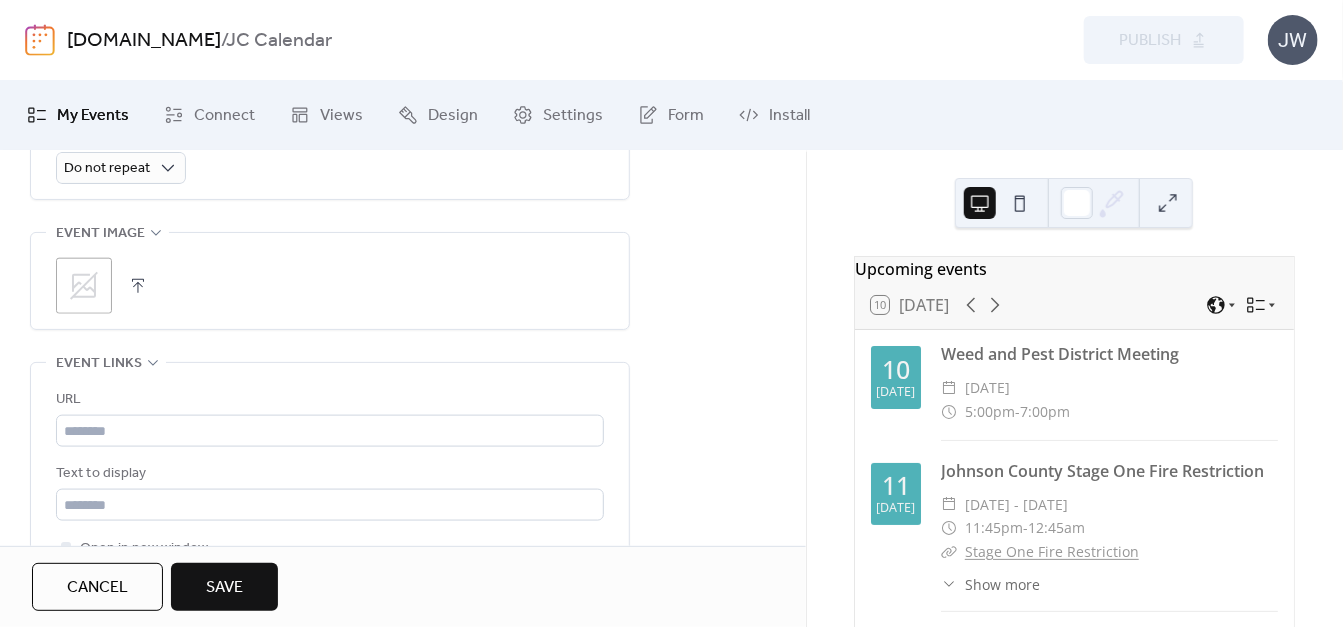 scroll, scrollTop: 1000, scrollLeft: 0, axis: vertical 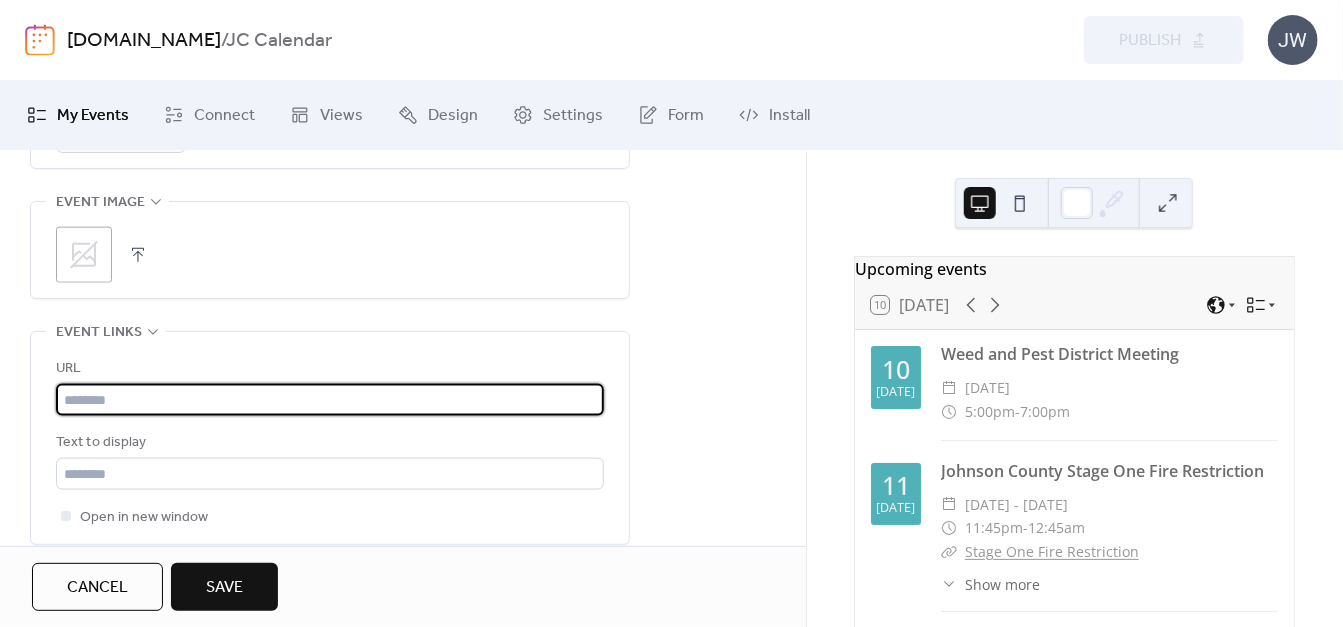 click at bounding box center (330, 400) 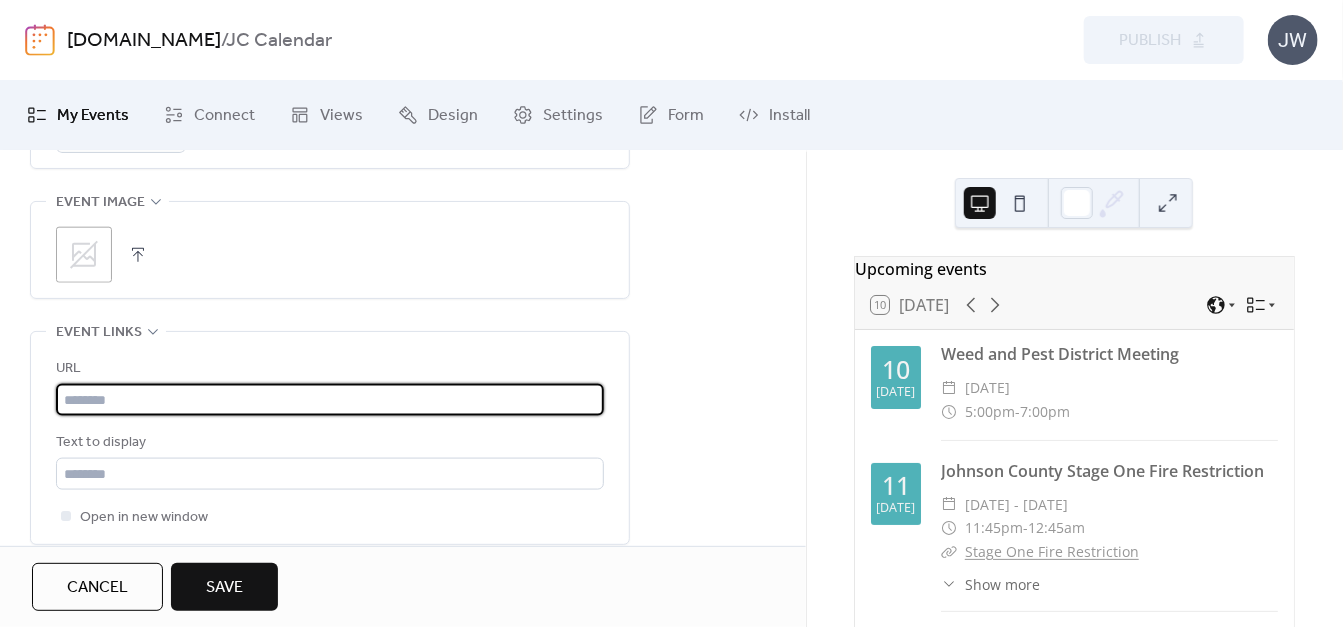 paste on "**********" 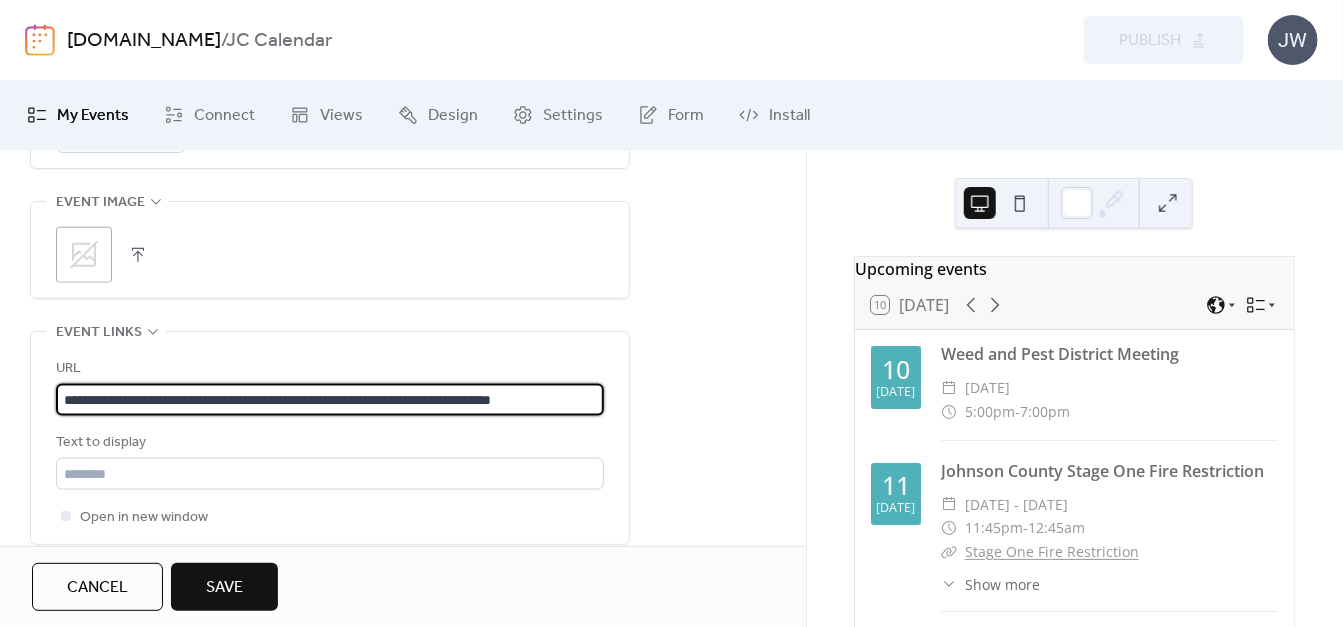 scroll, scrollTop: 0, scrollLeft: 52, axis: horizontal 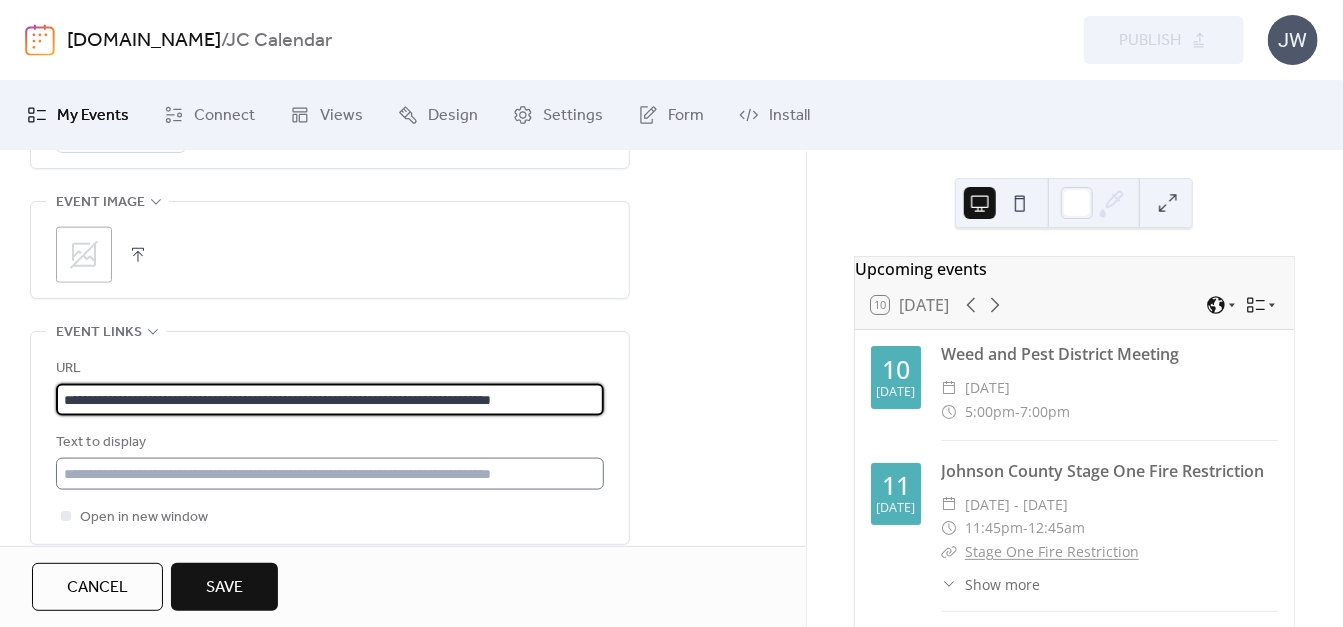 type on "**********" 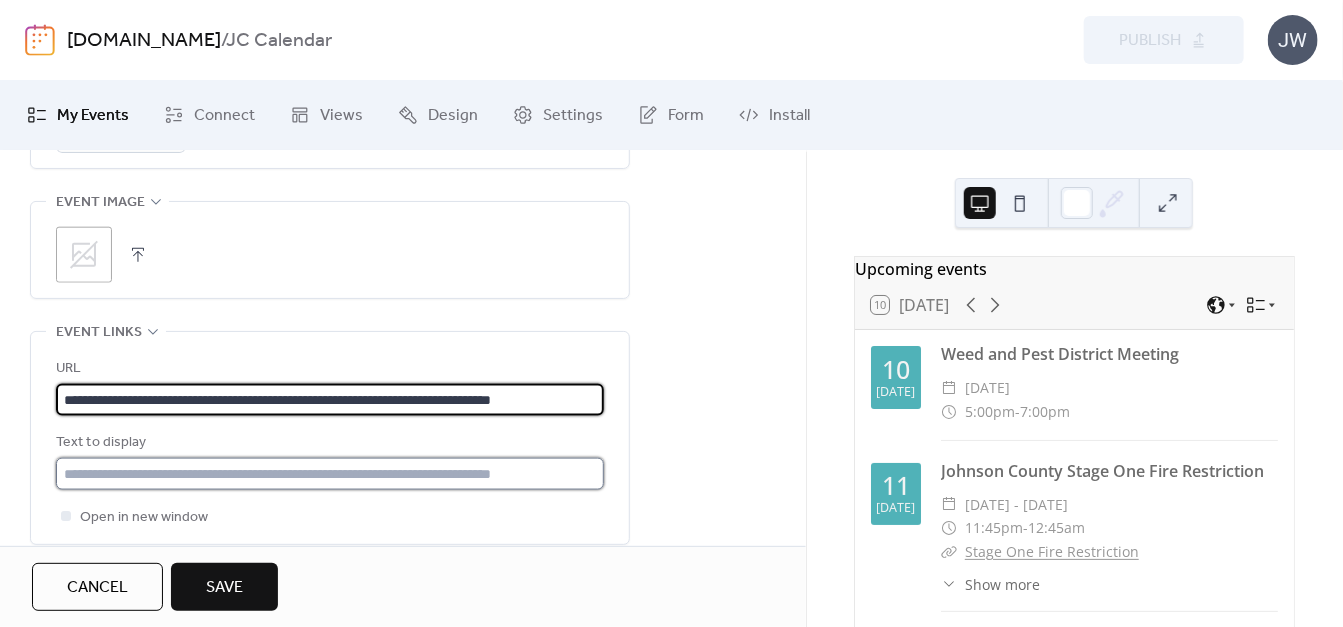 click at bounding box center [330, 474] 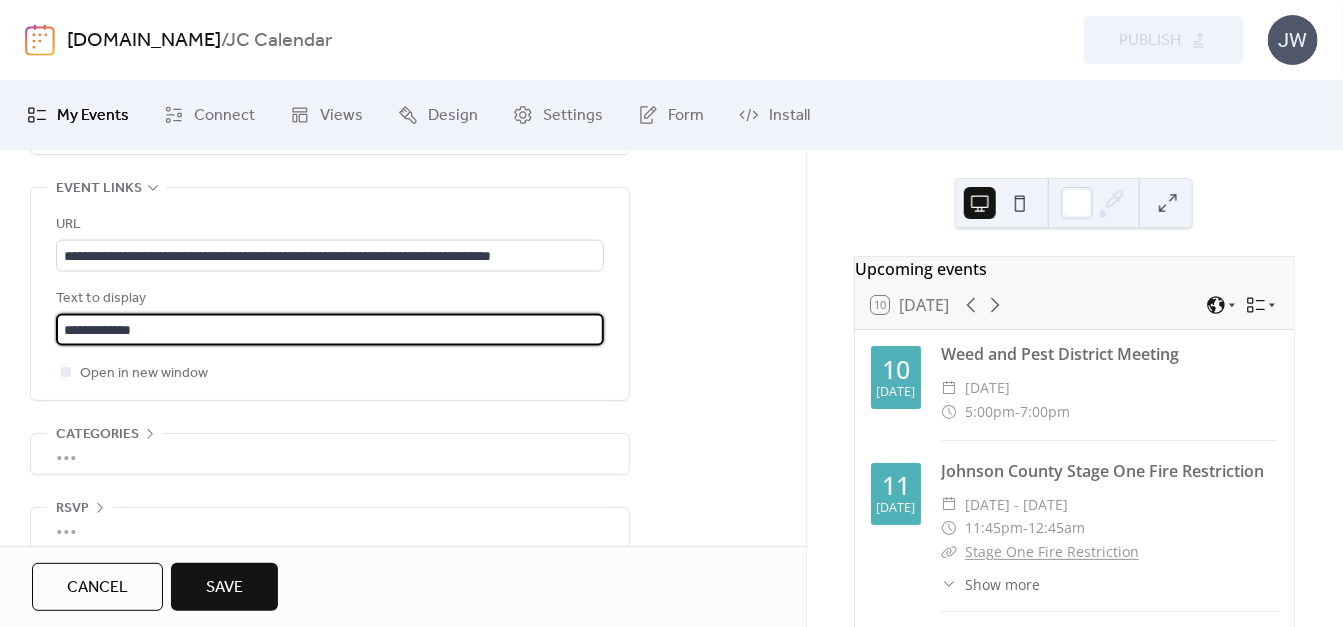 scroll, scrollTop: 1165, scrollLeft: 0, axis: vertical 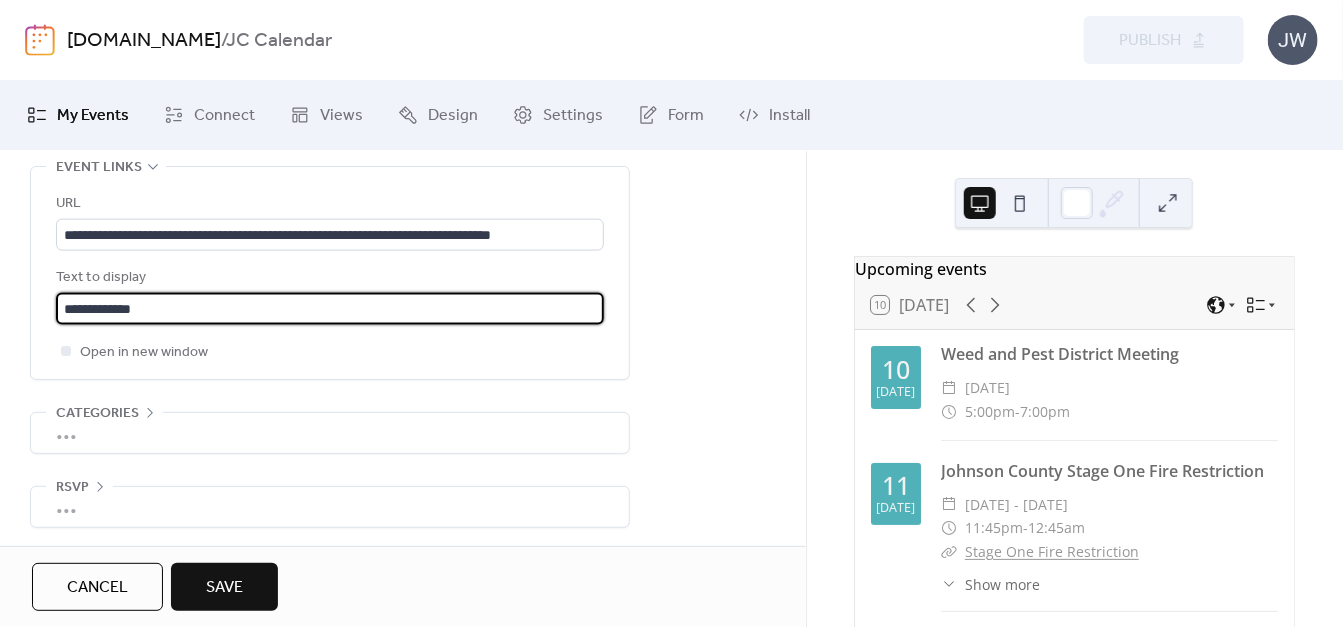 type on "**********" 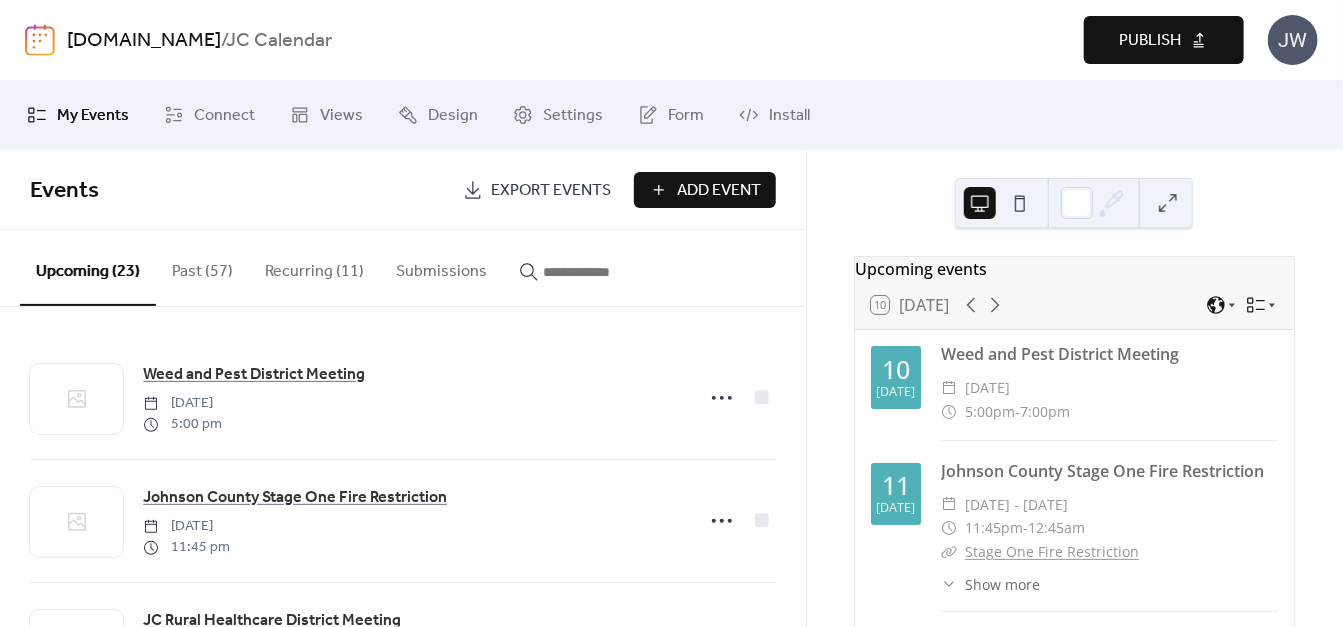 click on "Publish" at bounding box center (1150, 41) 